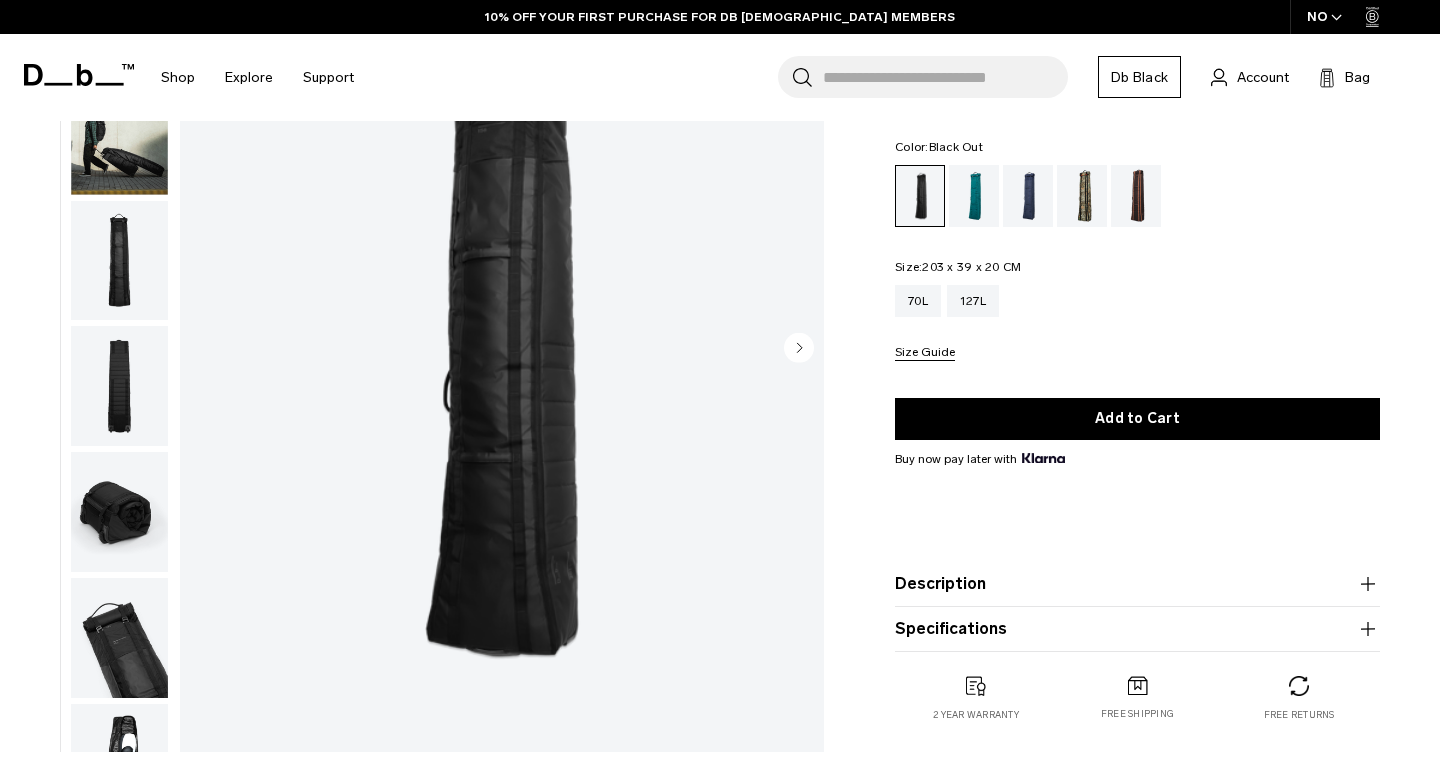 scroll, scrollTop: 187, scrollLeft: 0, axis: vertical 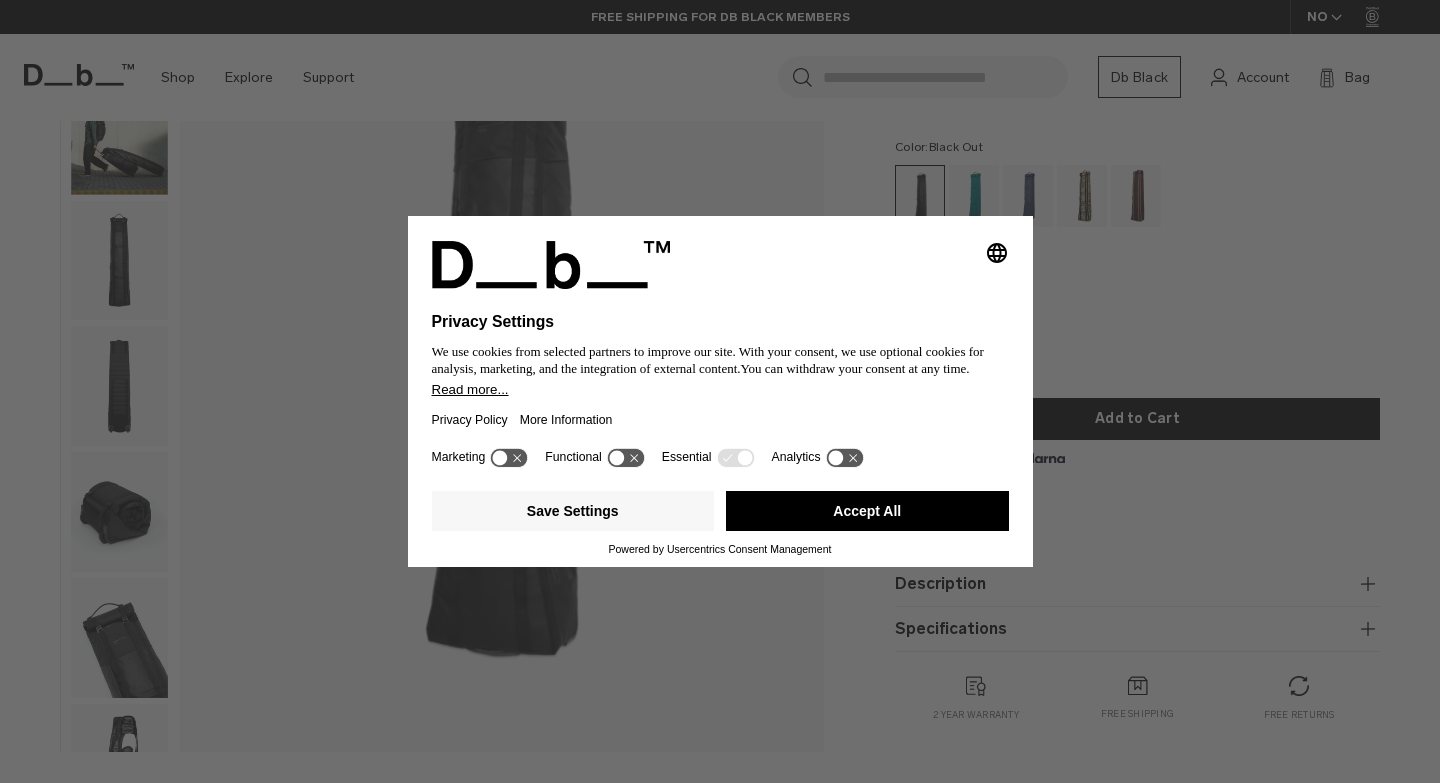 click on "Accept All" at bounding box center [867, 511] 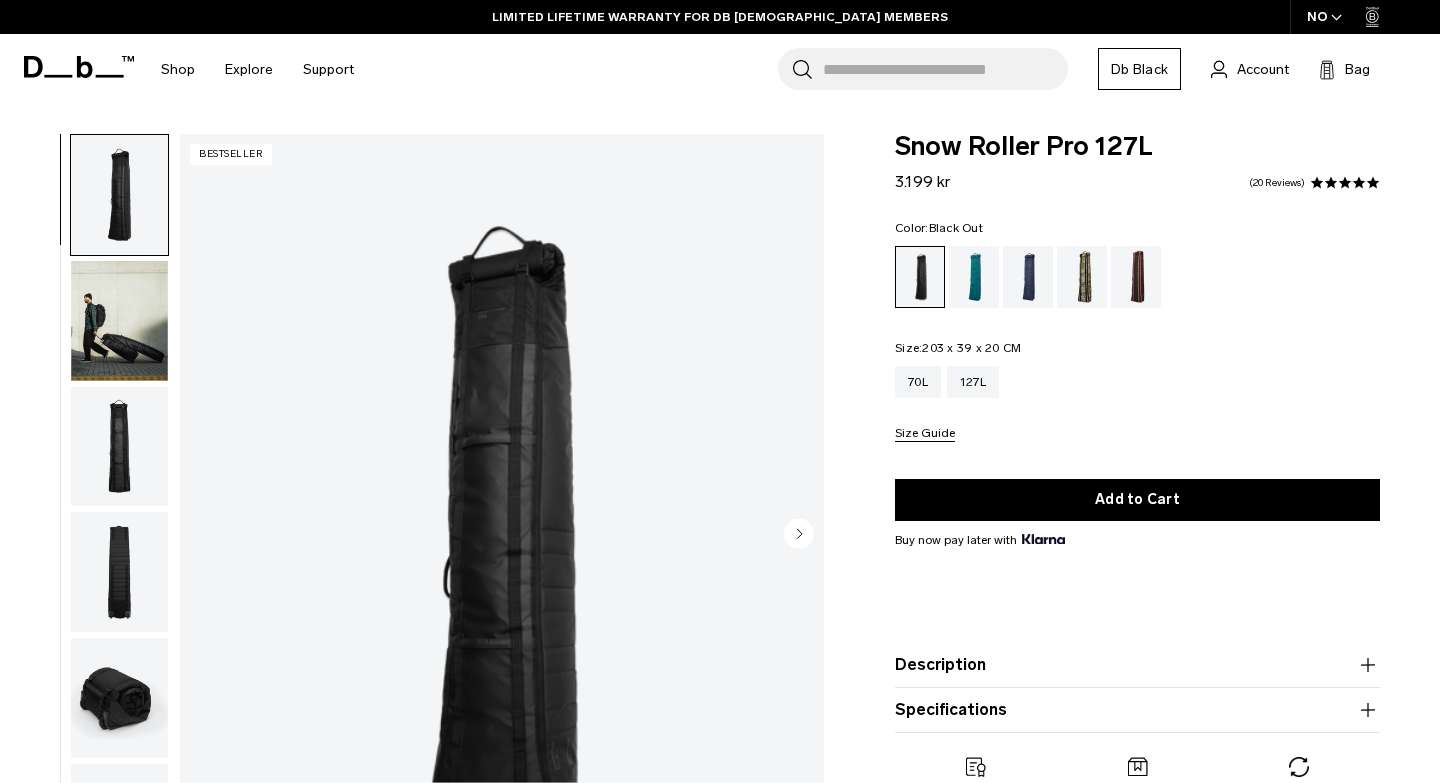 scroll, scrollTop: 0, scrollLeft: 0, axis: both 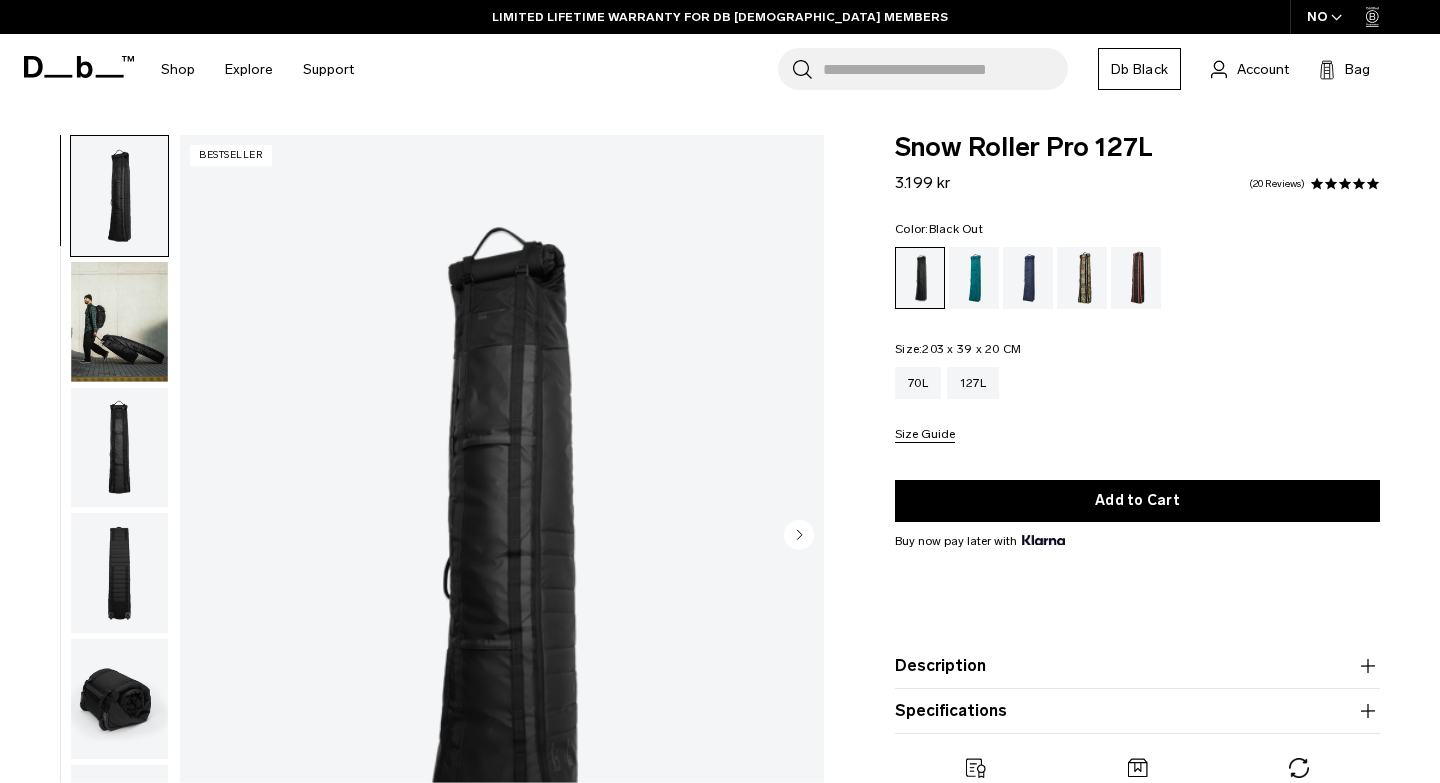 click at bounding box center [119, 322] 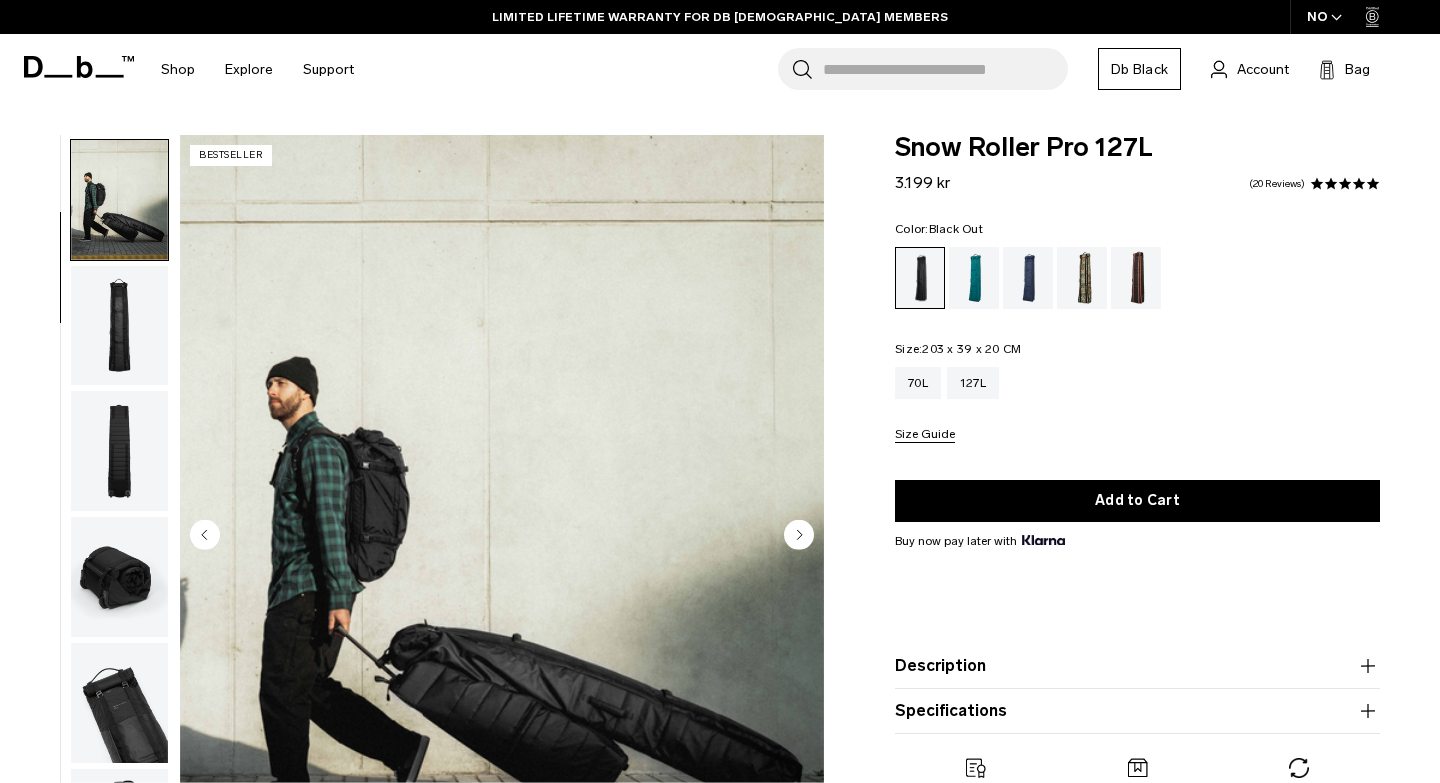 scroll, scrollTop: 126, scrollLeft: 0, axis: vertical 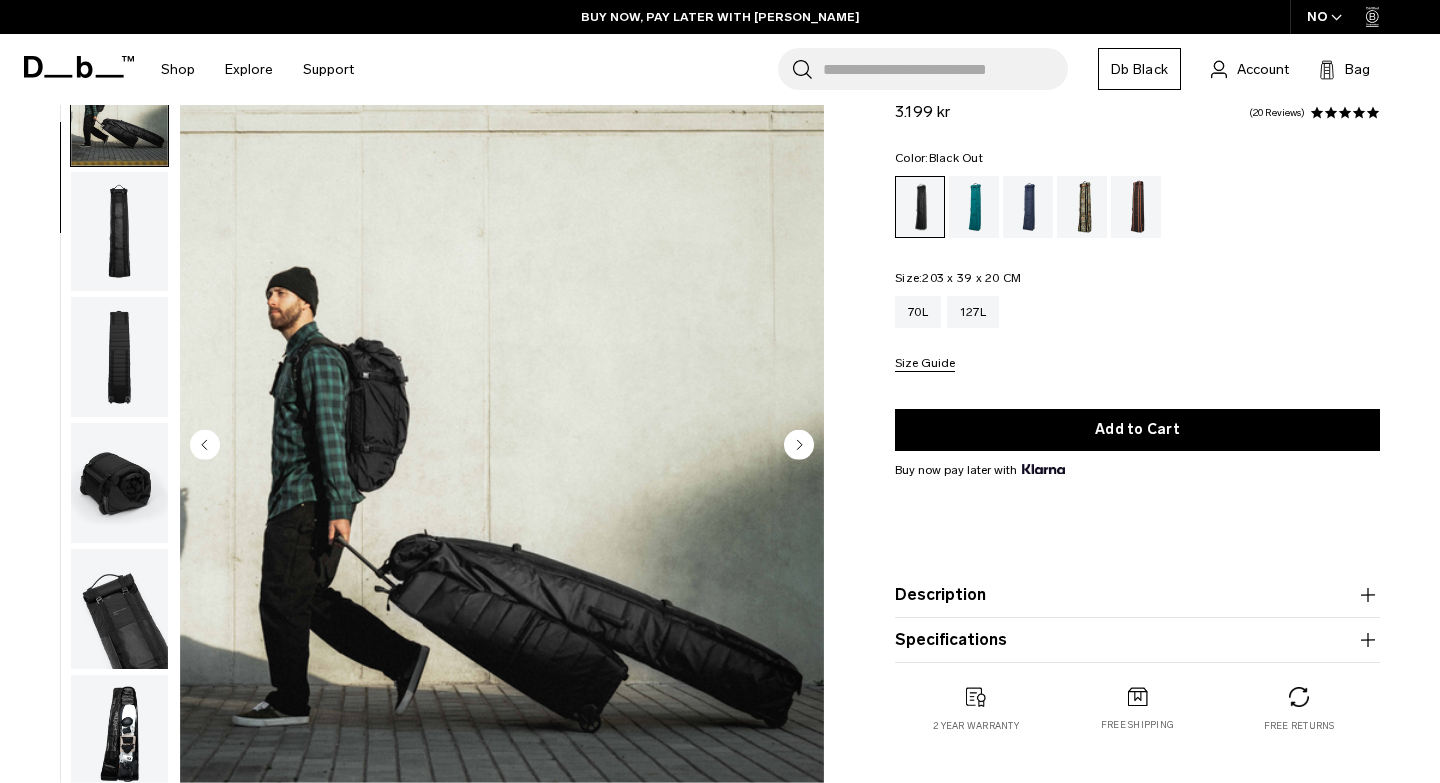click at bounding box center [119, 232] 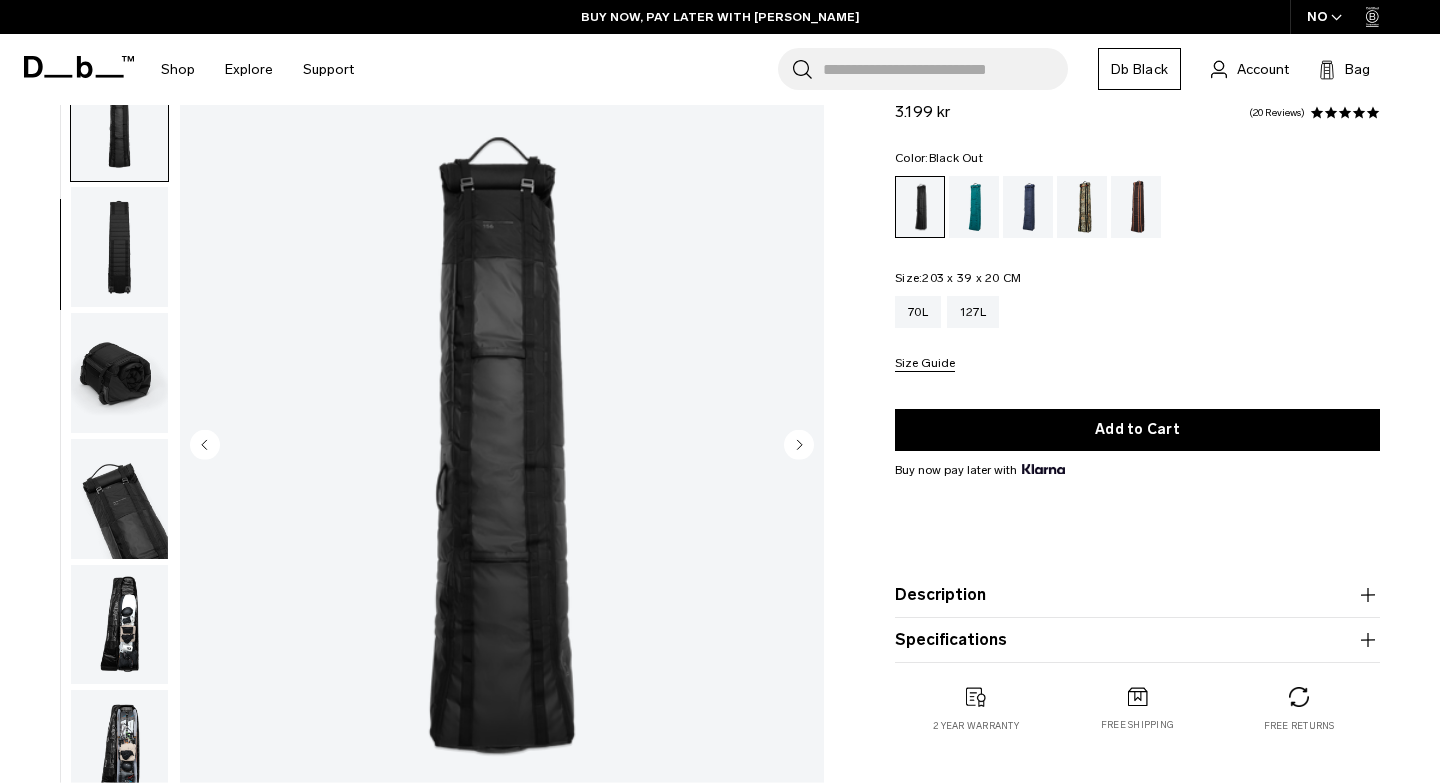 scroll, scrollTop: 252, scrollLeft: 0, axis: vertical 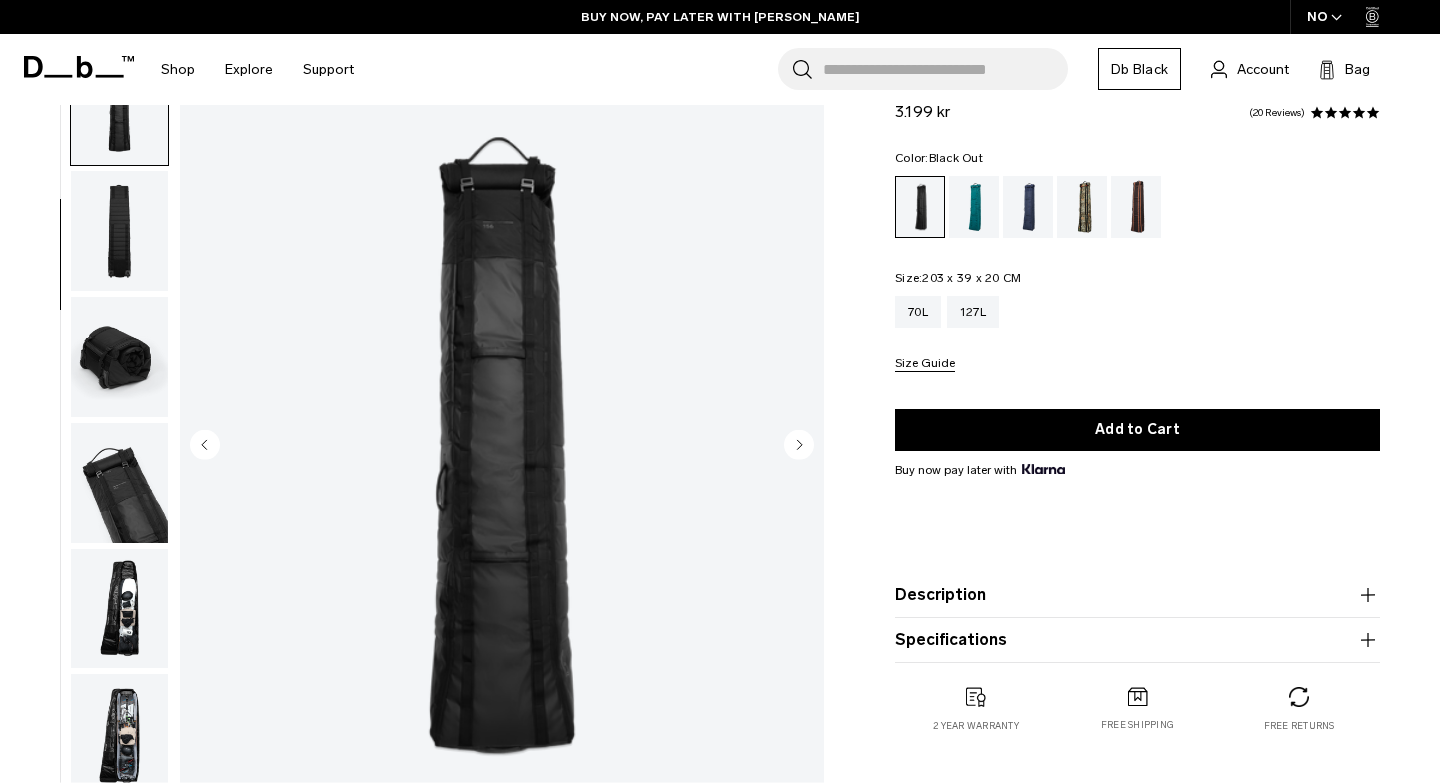 click at bounding box center [119, 231] 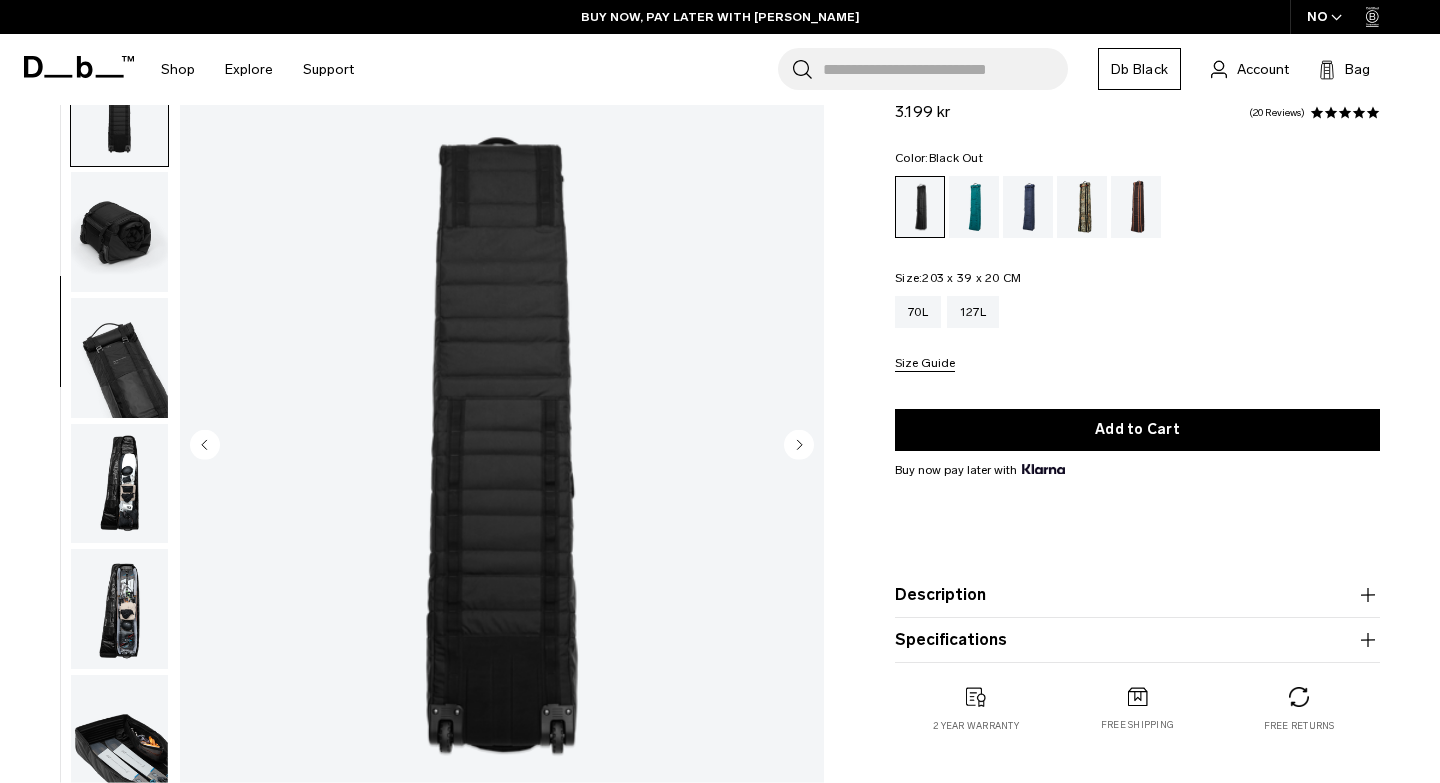 click at bounding box center [119, 232] 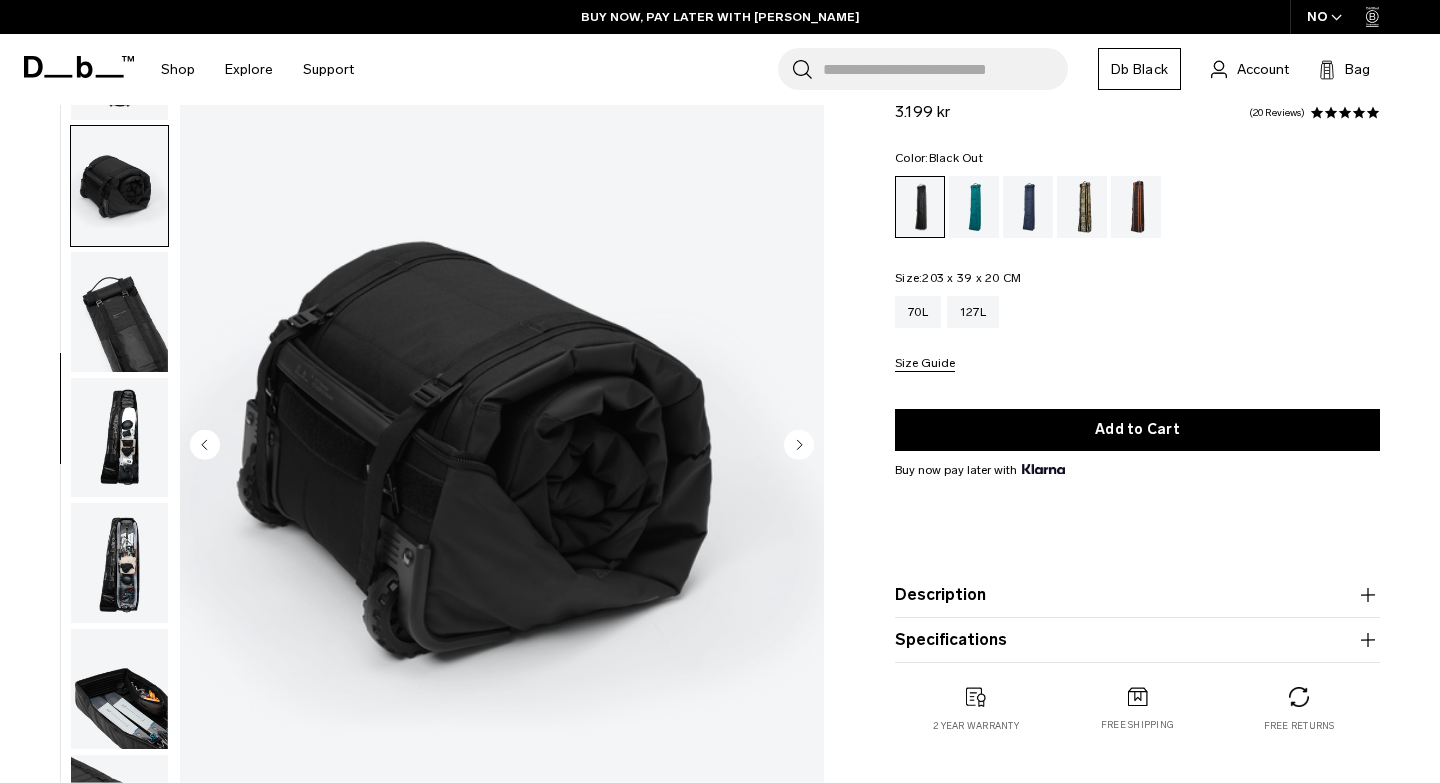 scroll, scrollTop: 450, scrollLeft: 0, axis: vertical 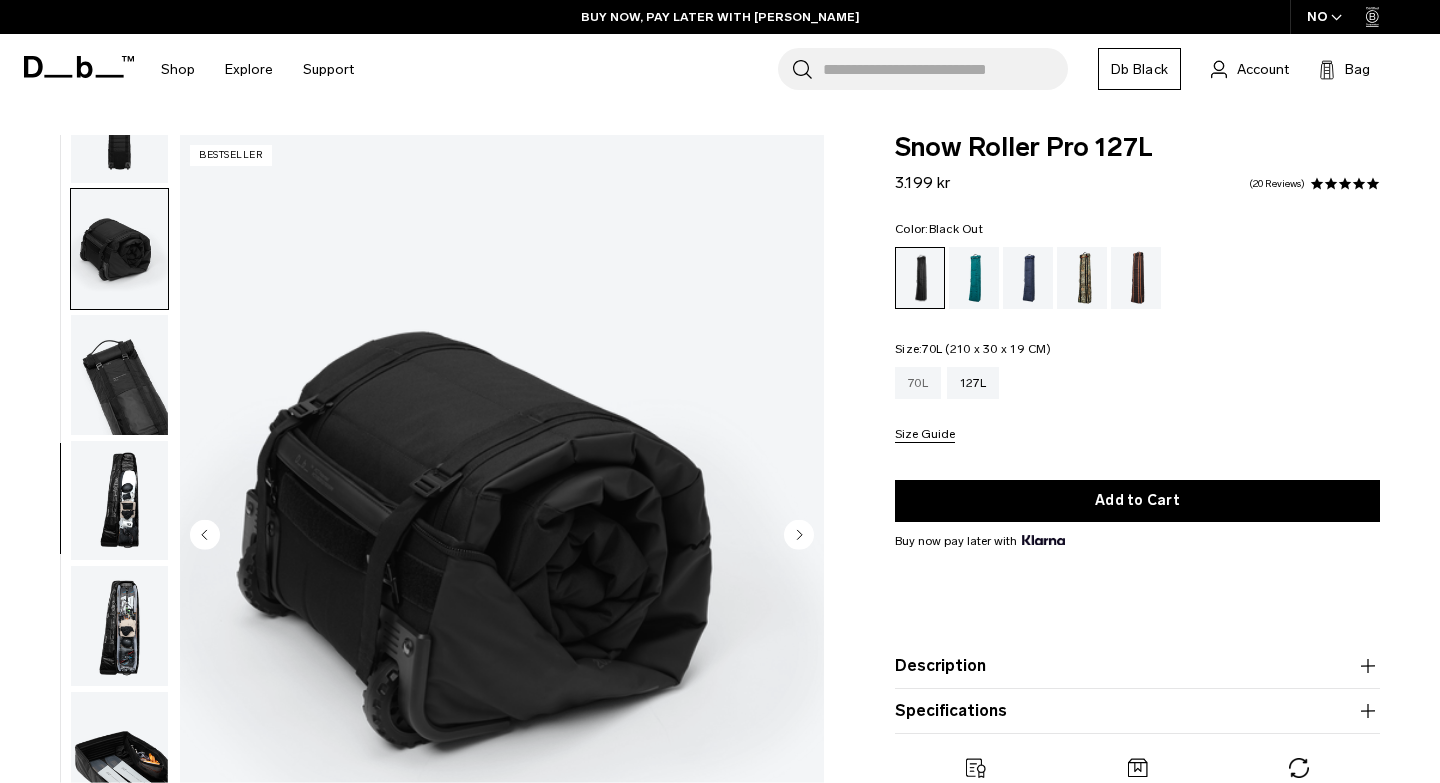 click on "70L" at bounding box center [918, 383] 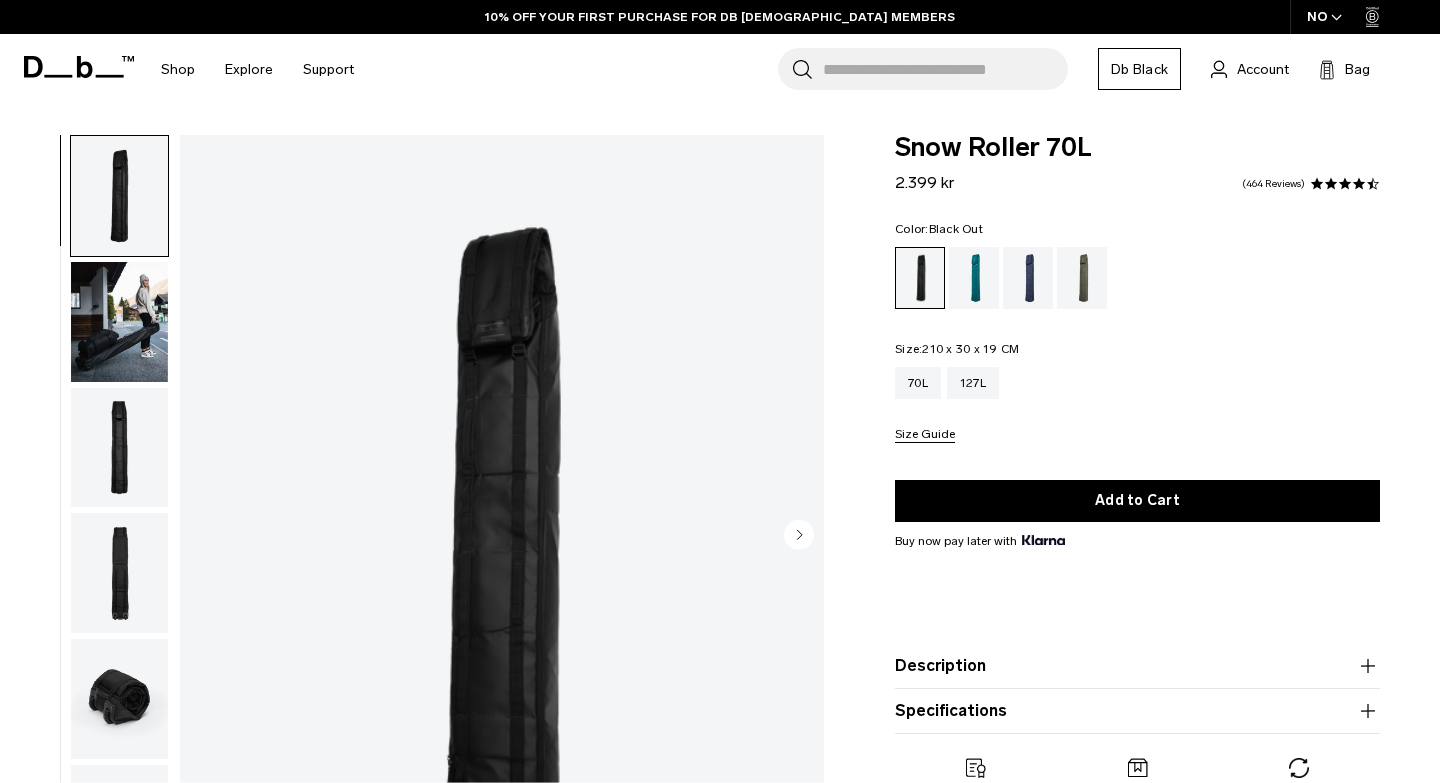 scroll, scrollTop: 0, scrollLeft: 0, axis: both 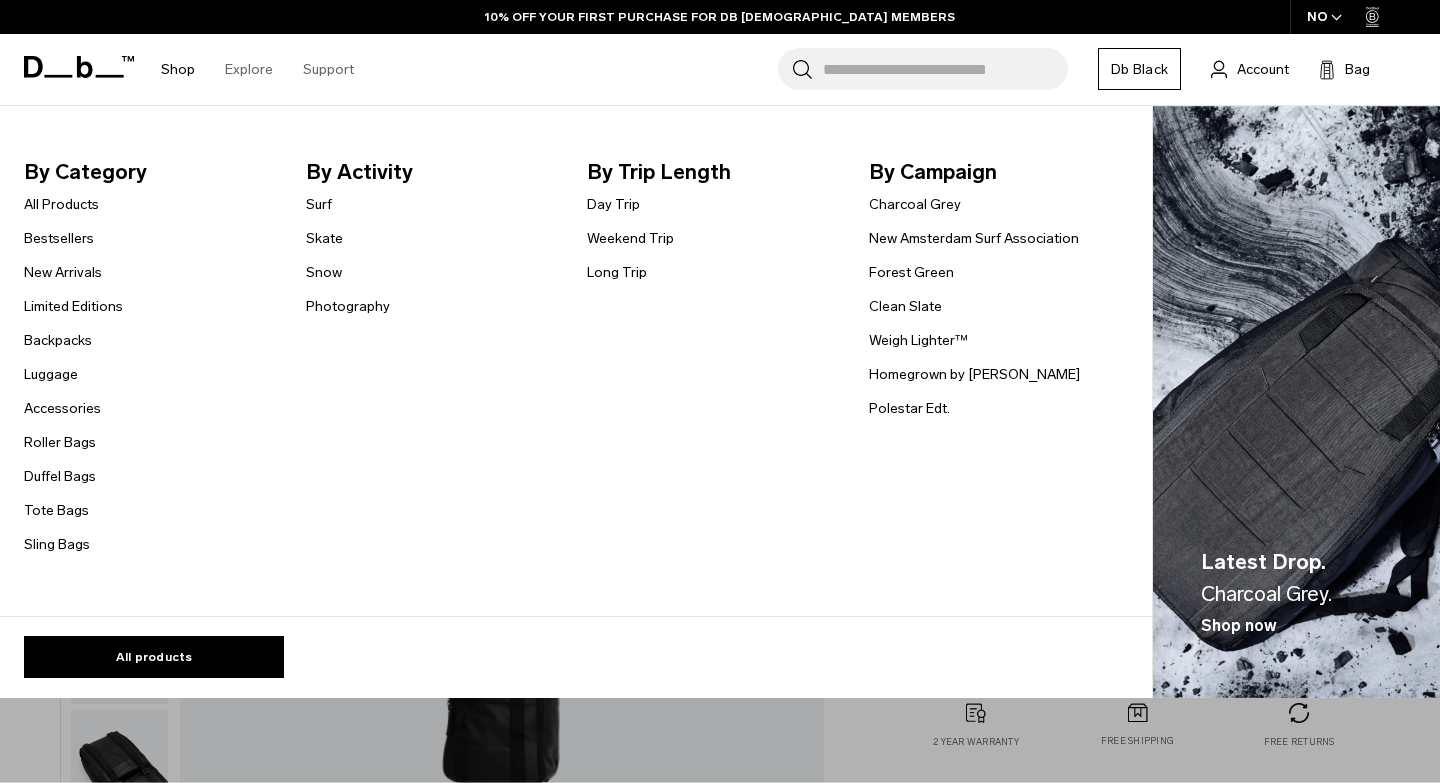 click on "Shop" at bounding box center [178, 69] 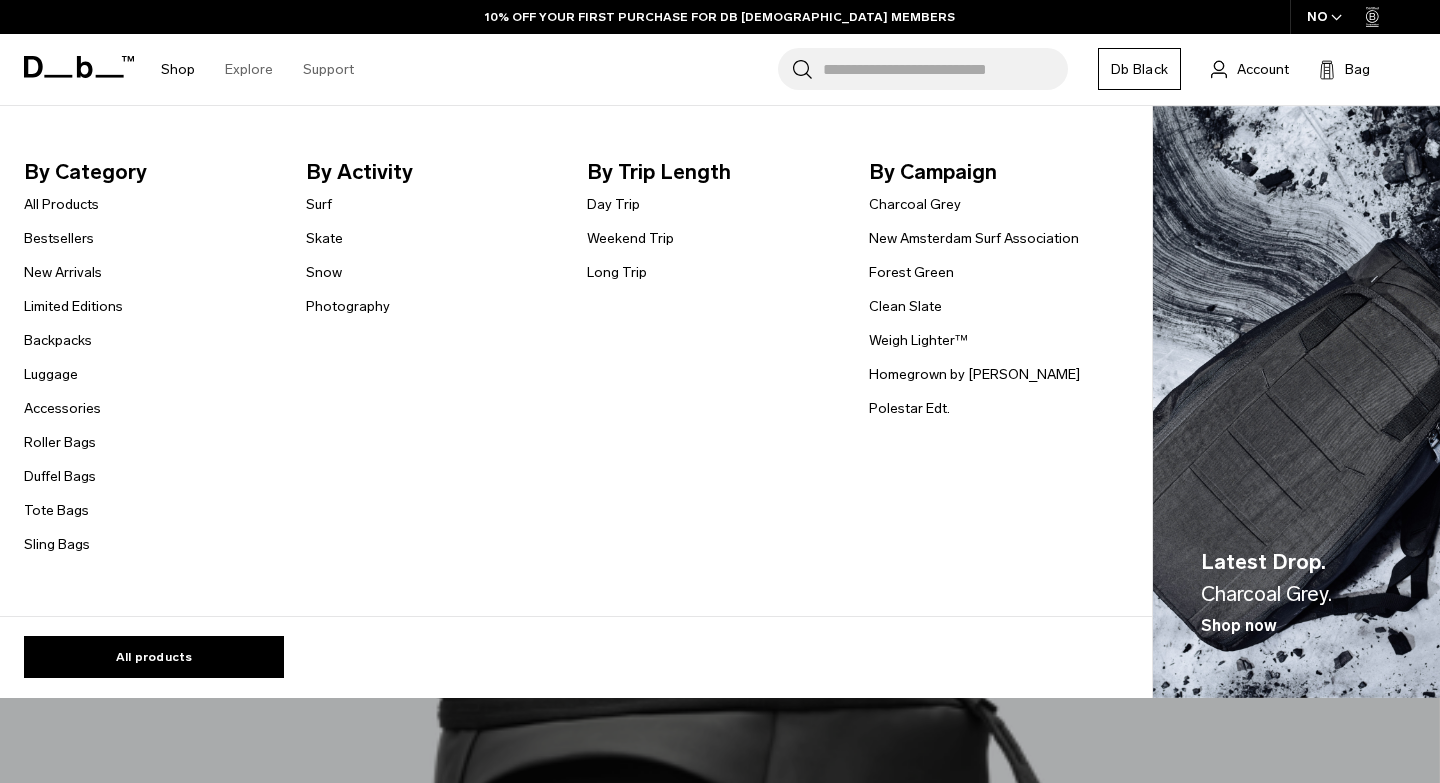 scroll, scrollTop: 0, scrollLeft: 0, axis: both 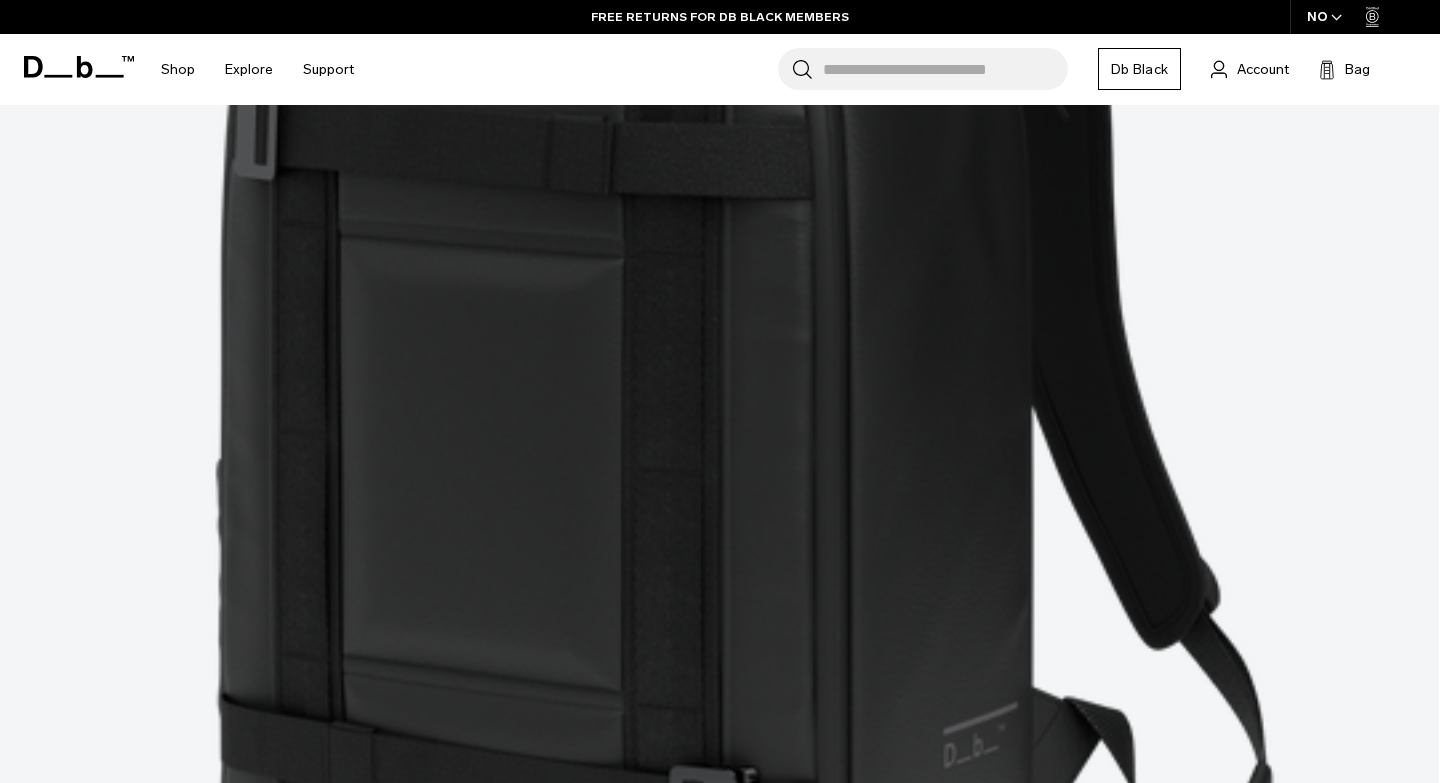 click 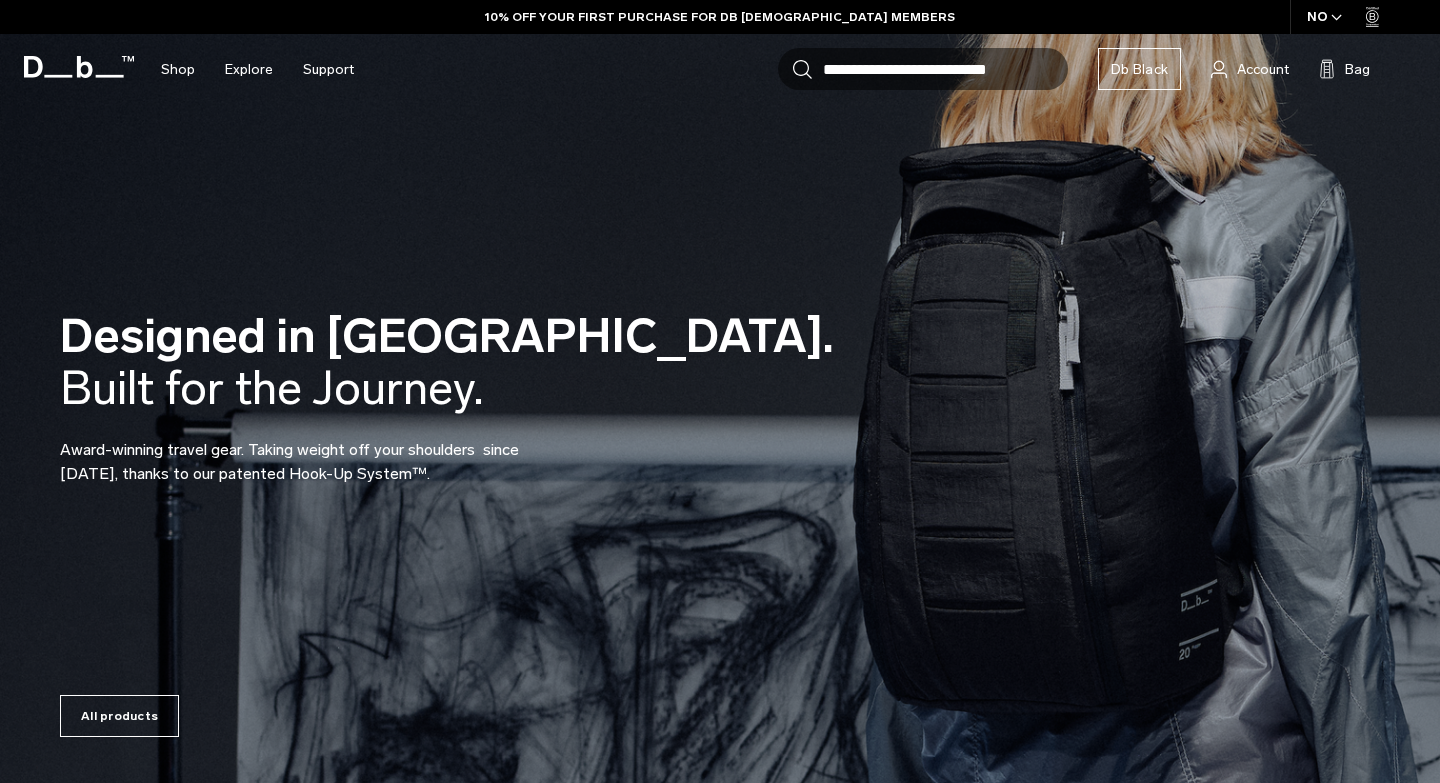 scroll, scrollTop: 0, scrollLeft: 0, axis: both 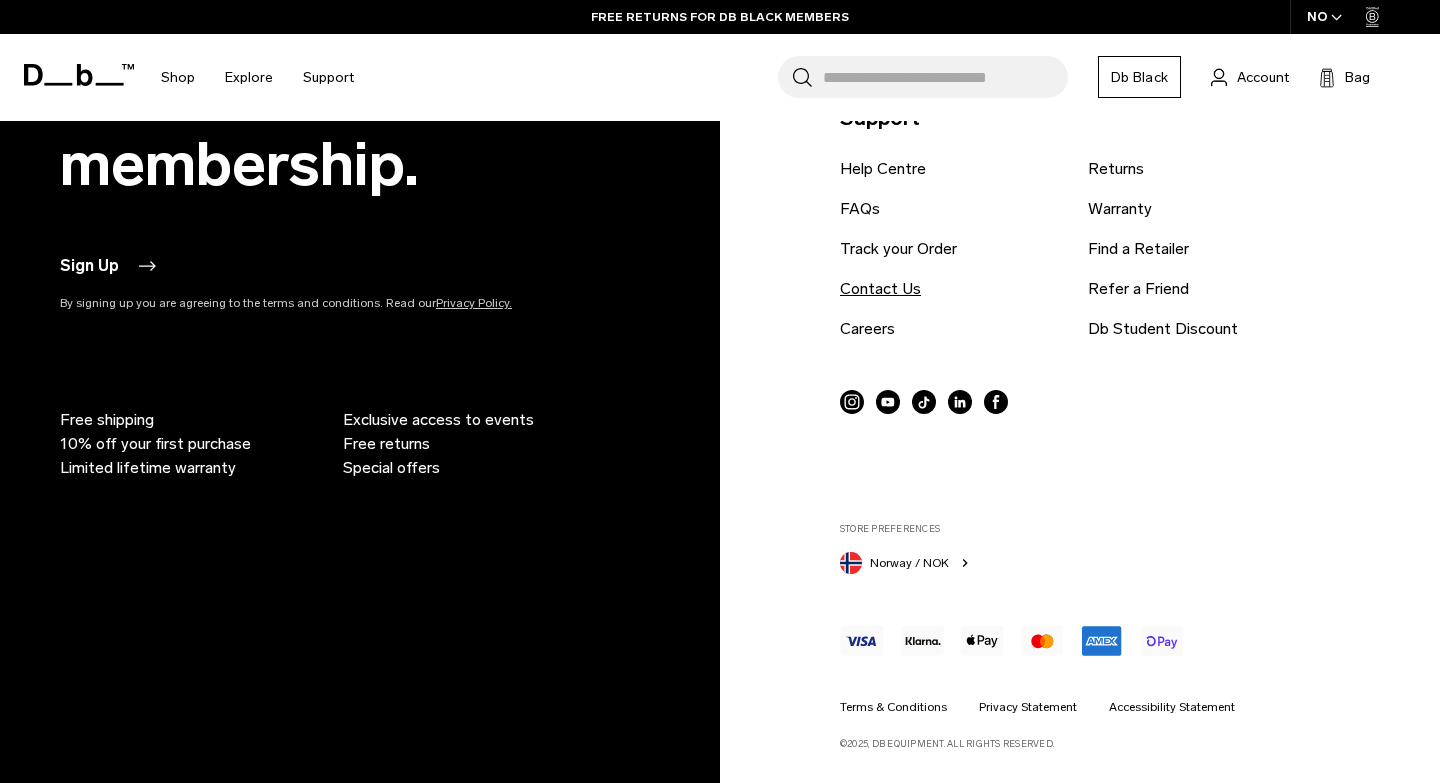 click on "Contact Us" at bounding box center (880, 289) 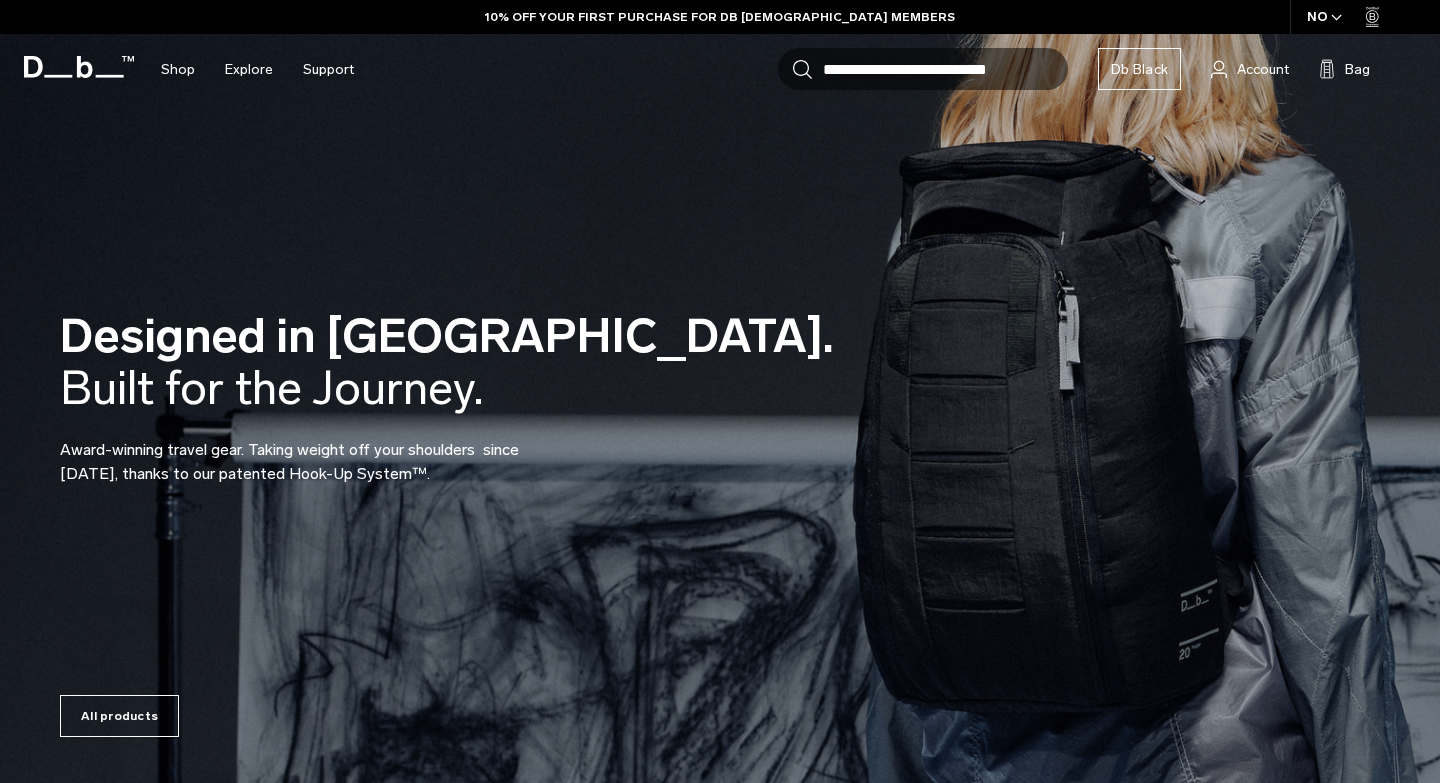 scroll, scrollTop: 3733, scrollLeft: 0, axis: vertical 